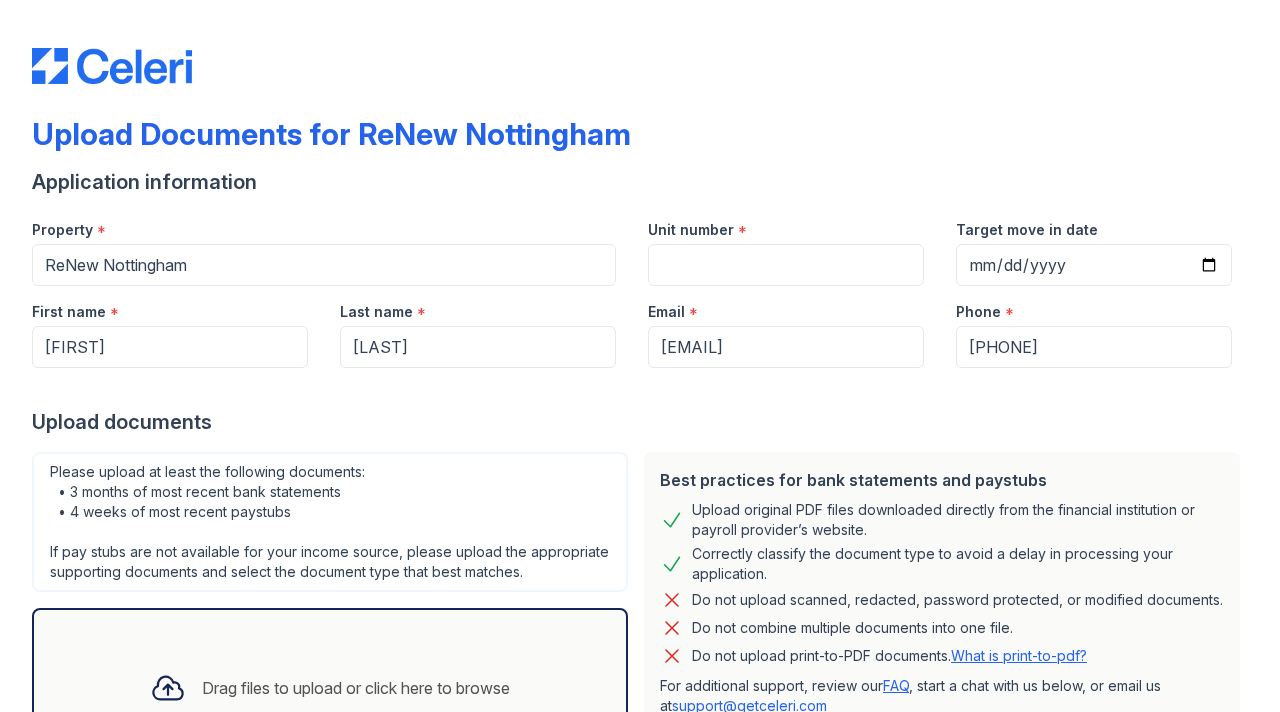scroll, scrollTop: 0, scrollLeft: 0, axis: both 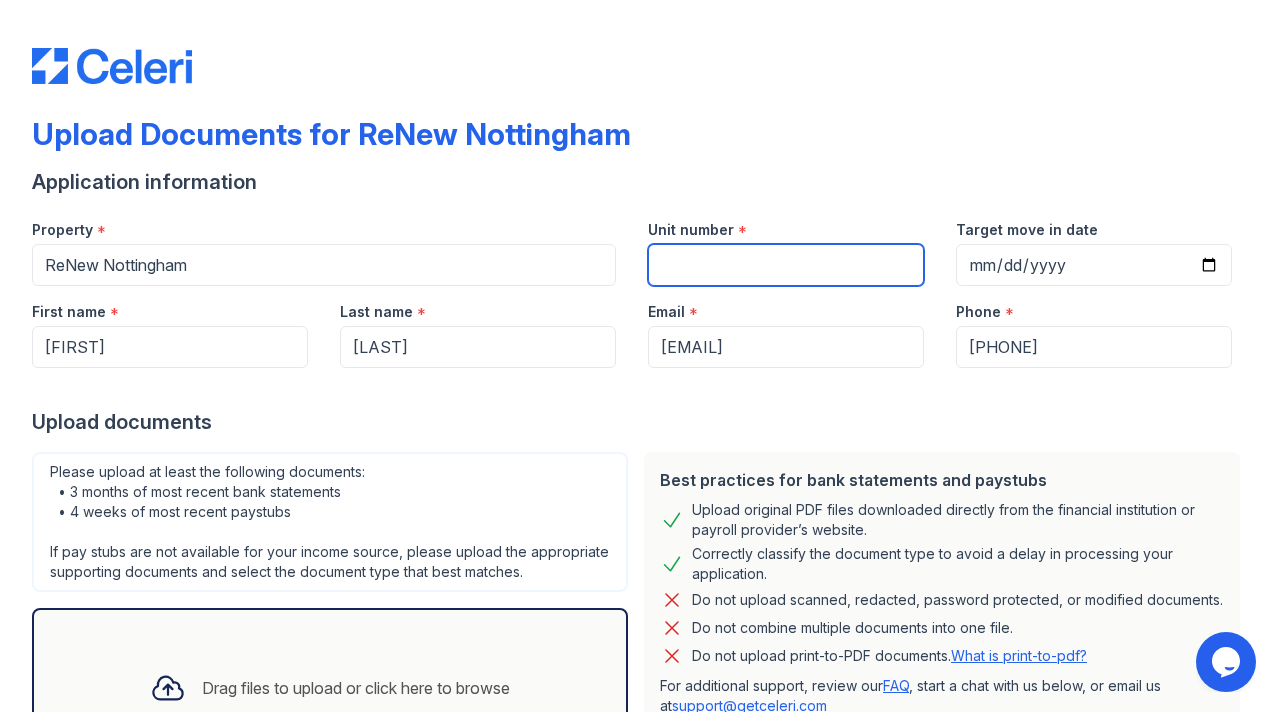 click on "Unit number" at bounding box center [786, 265] 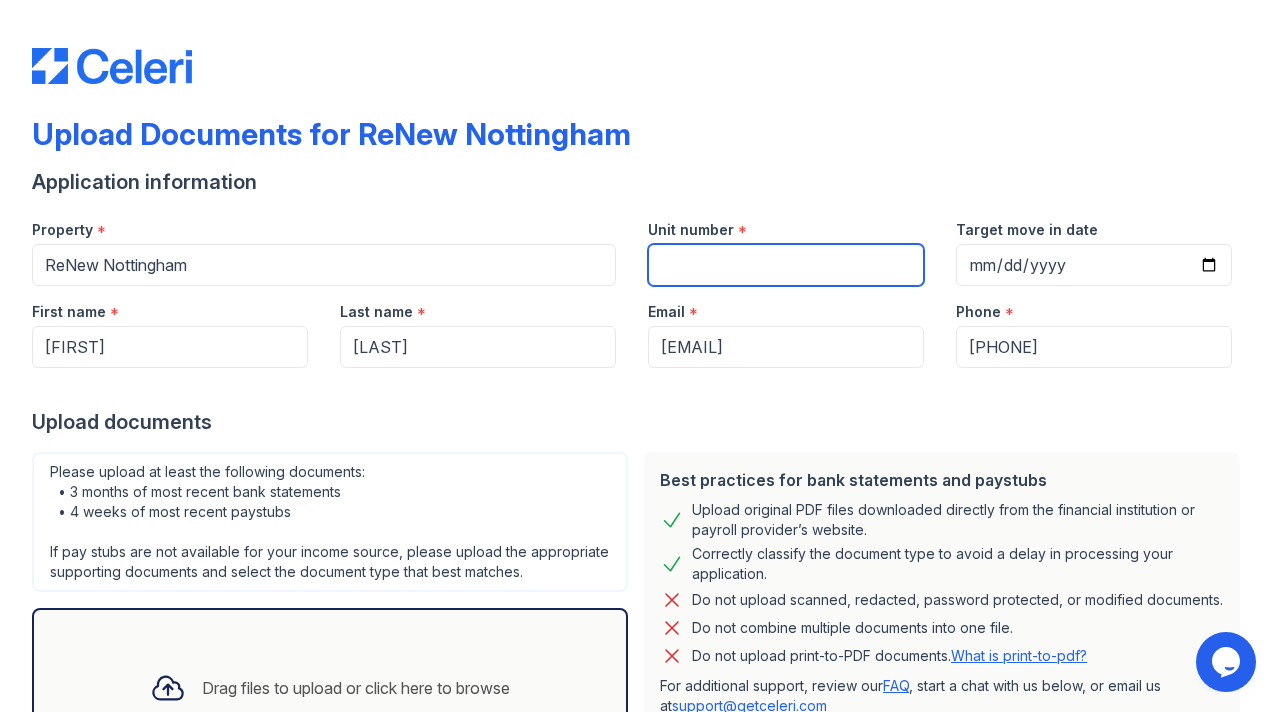 type on "4008S-T-1" 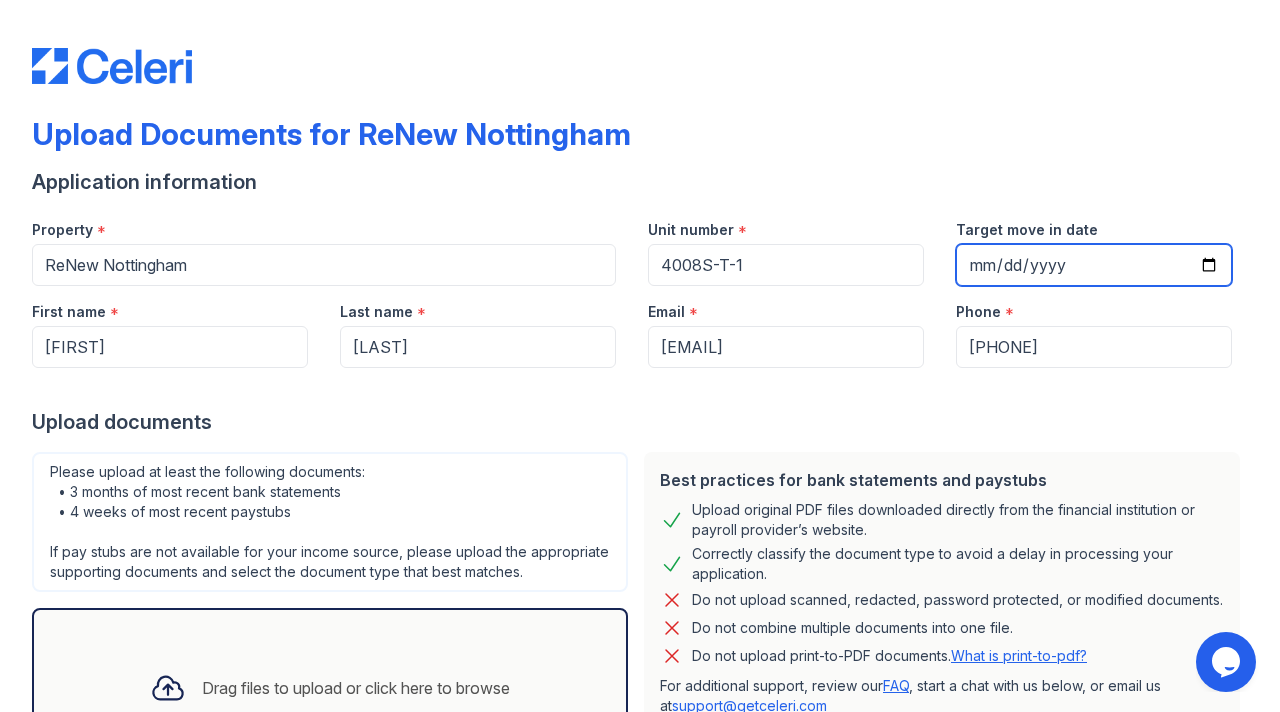 click on "Target move in date" at bounding box center [1094, 265] 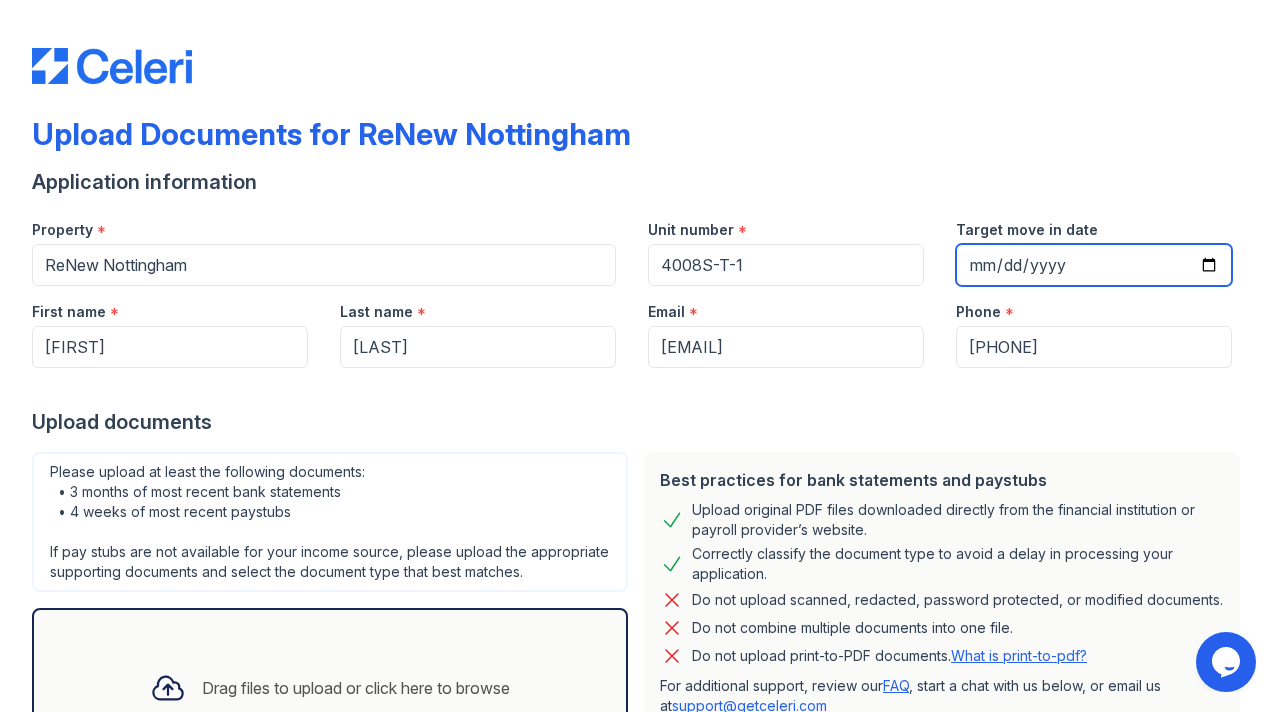 type on "2025-08-22" 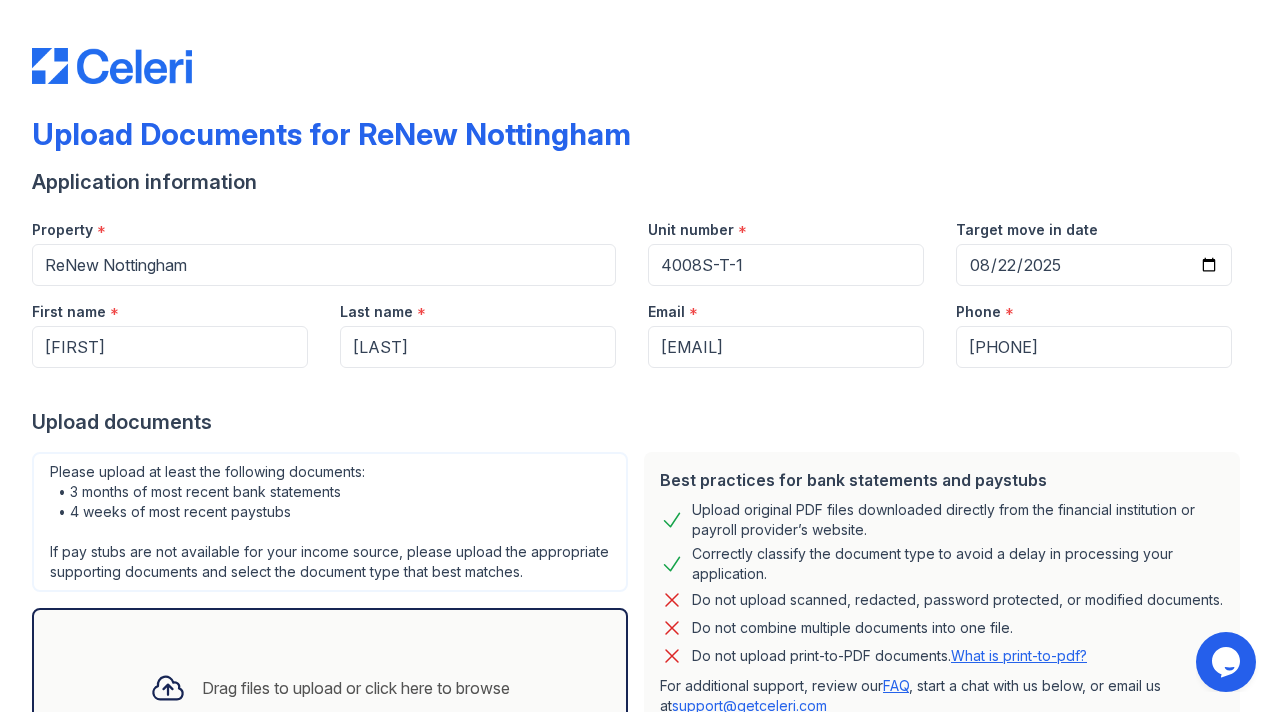 click on "Upload documents" at bounding box center [640, 422] 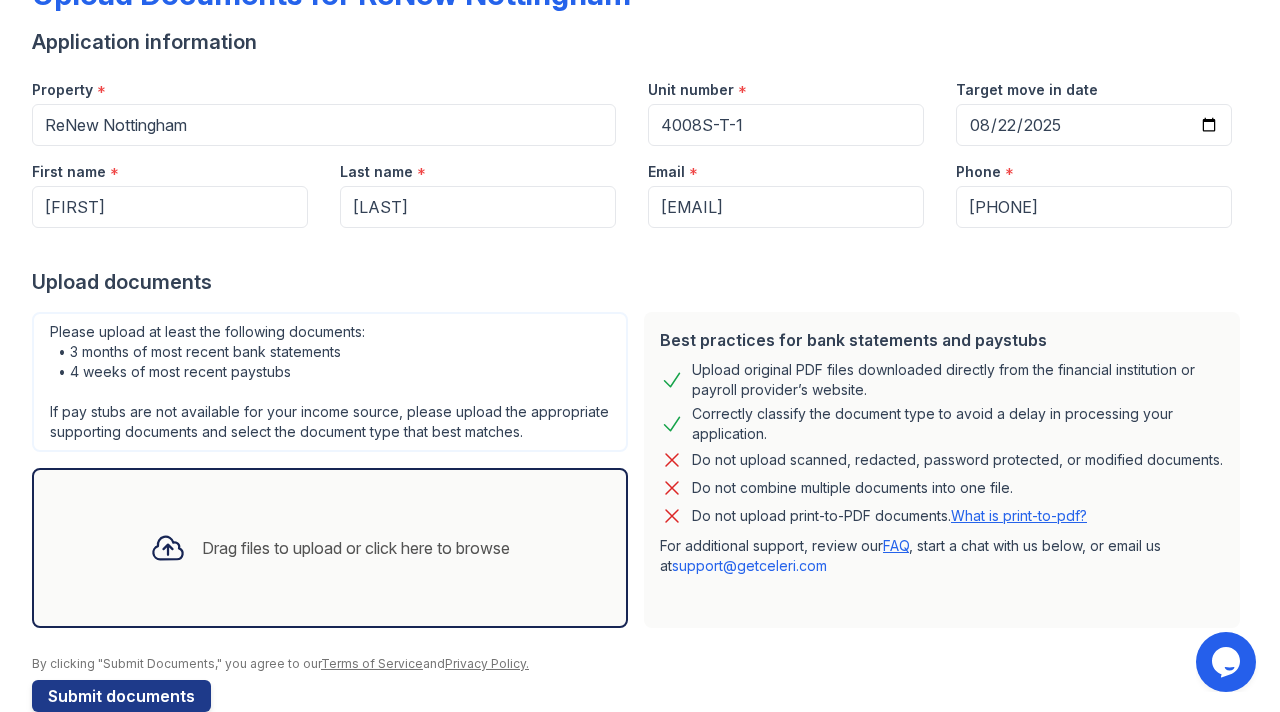 scroll, scrollTop: 180, scrollLeft: 0, axis: vertical 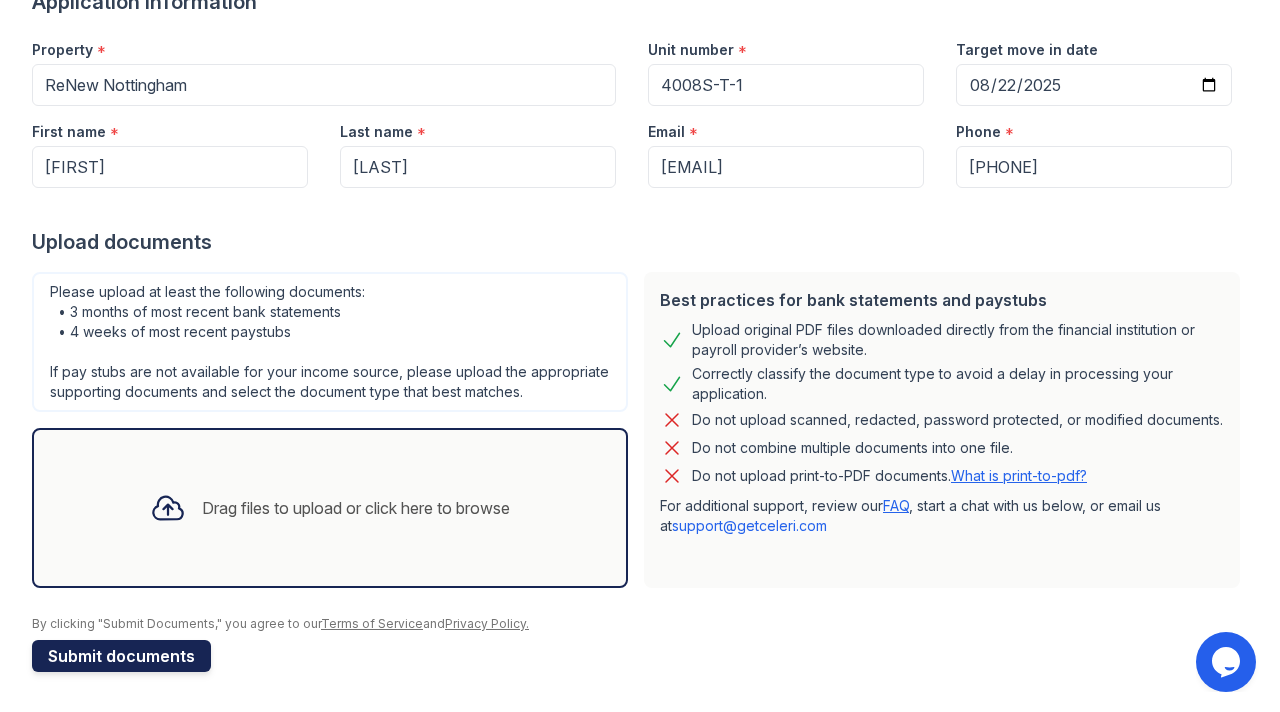click on "Submit documents" at bounding box center [121, 656] 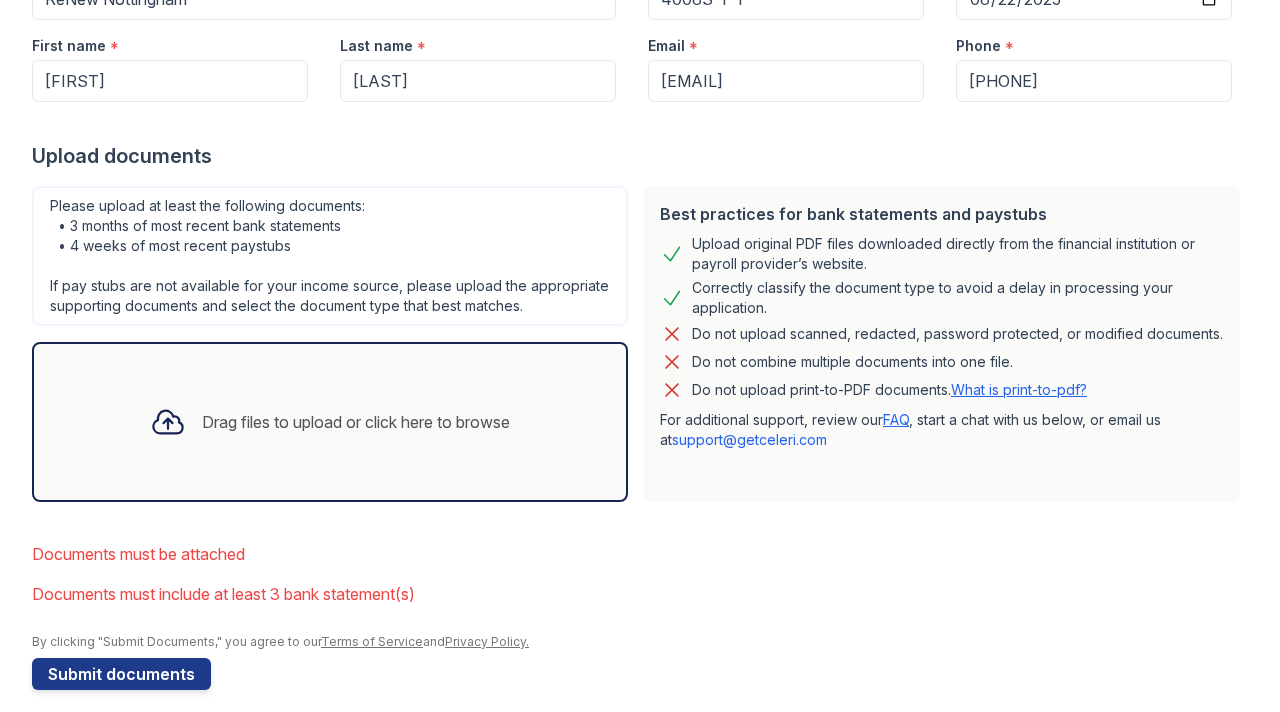 scroll, scrollTop: 340, scrollLeft: 0, axis: vertical 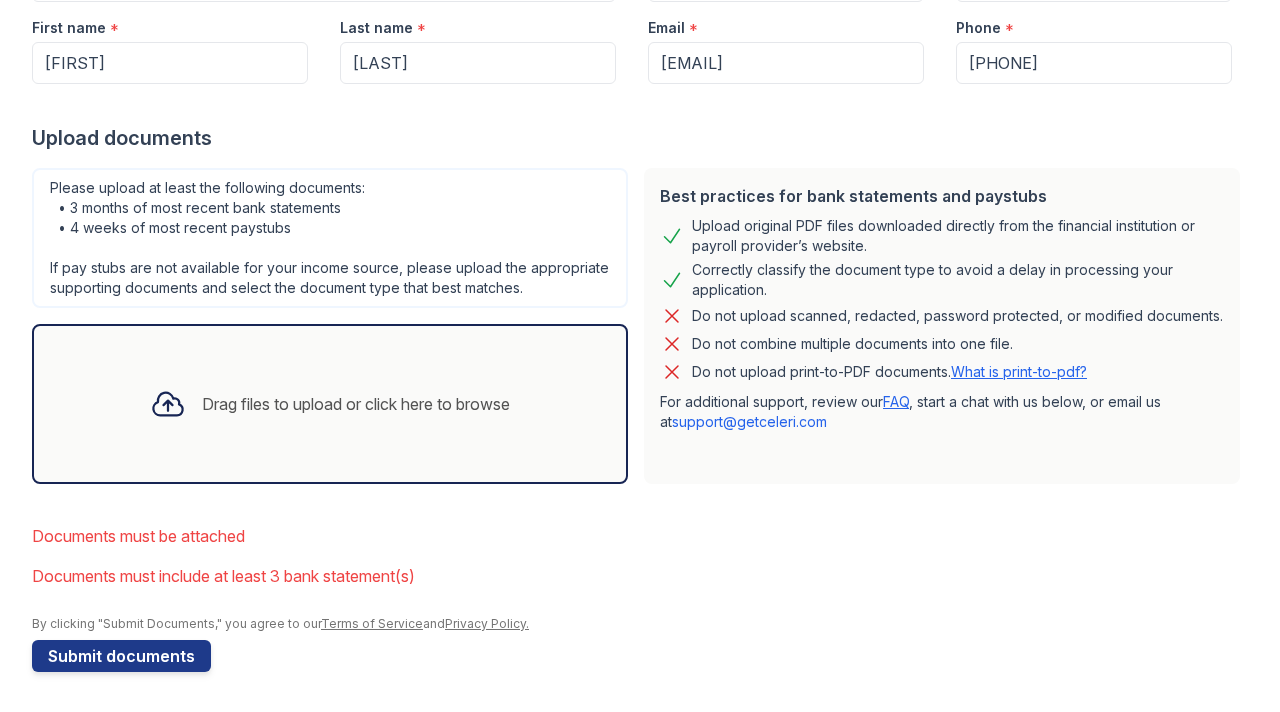 click on "Drag files to upload or click here to browse" at bounding box center (330, 404) 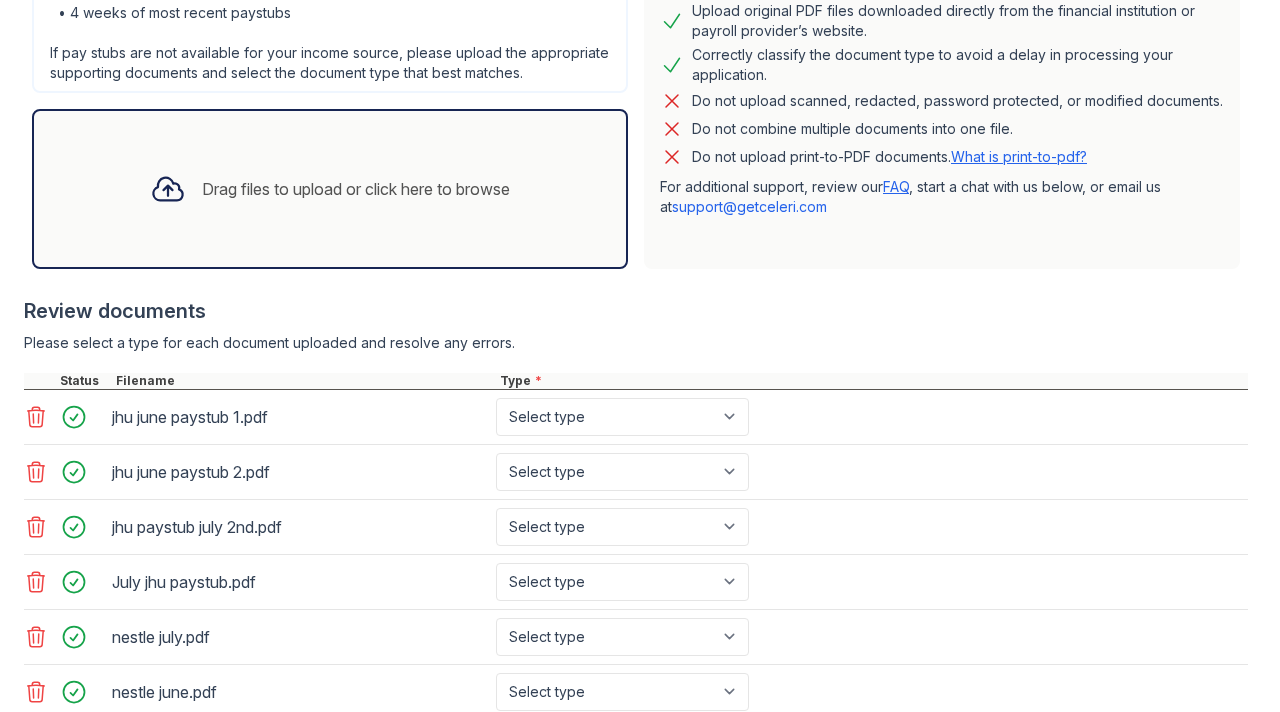 scroll, scrollTop: 571, scrollLeft: 0, axis: vertical 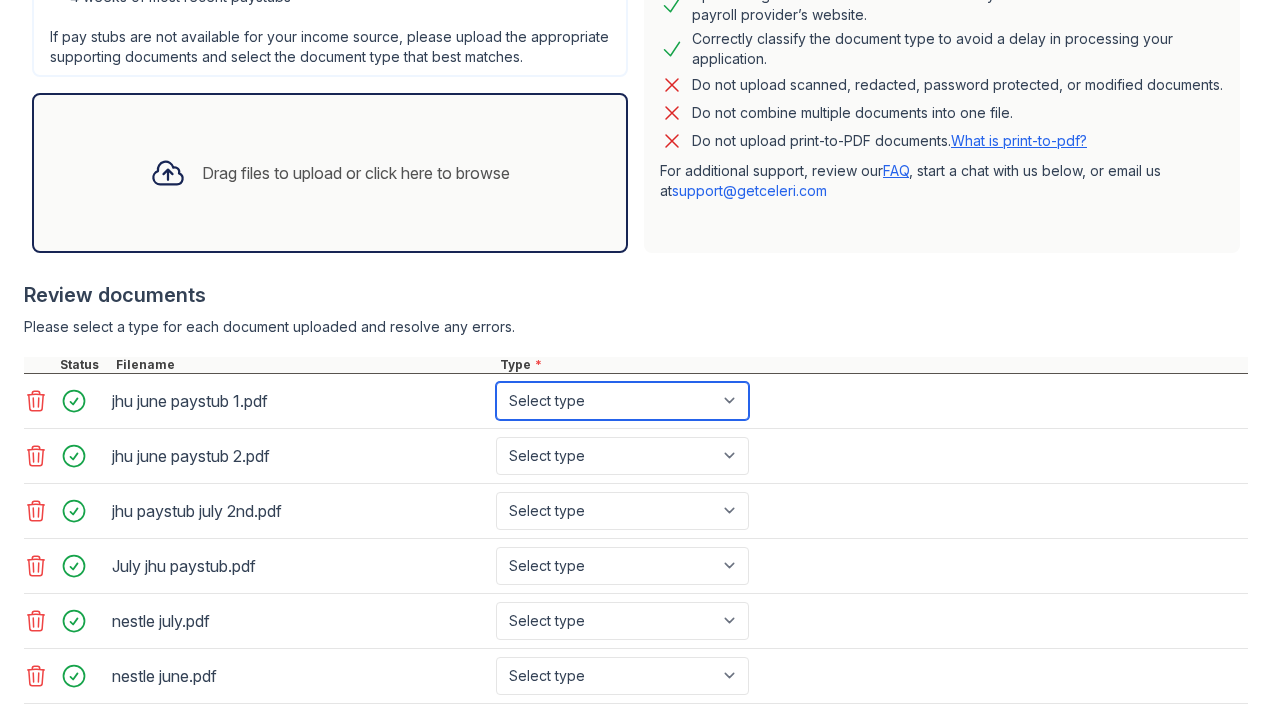 click on "Select type
Paystub
Bank Statement
Offer Letter
Tax Documents
Benefit Award Letter
Investment Account Statement
Other" at bounding box center (622, 401) 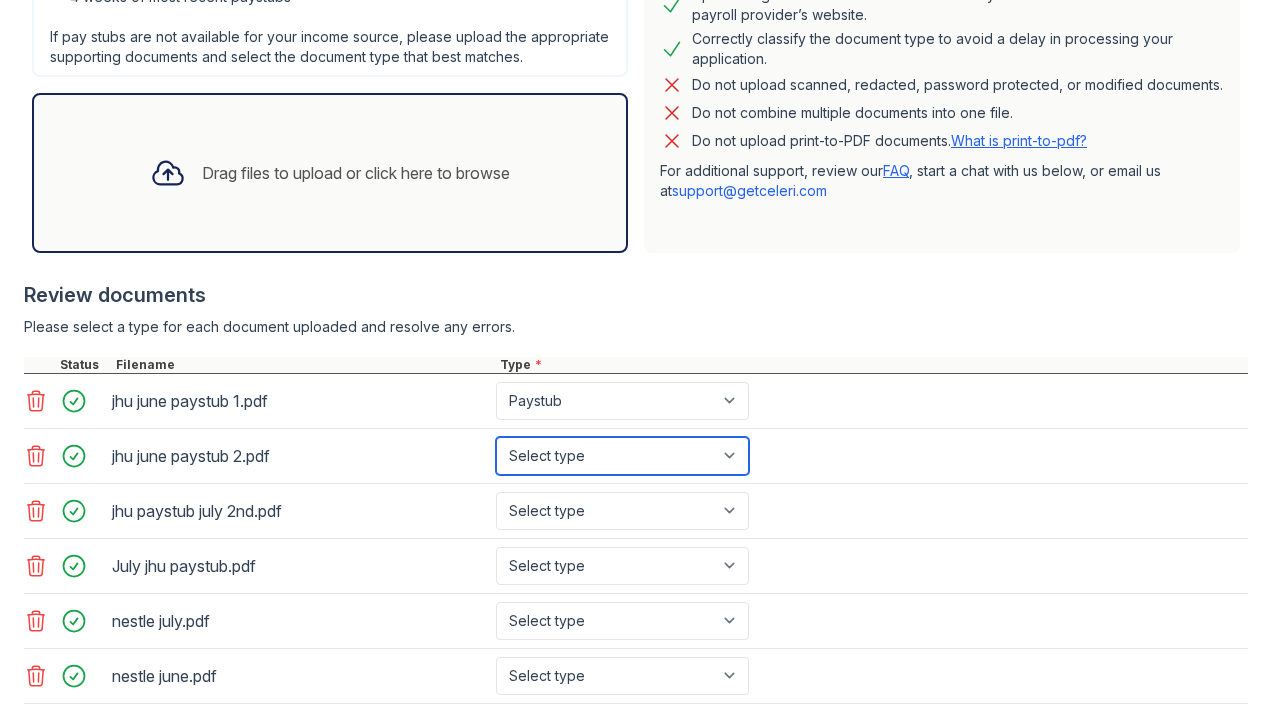 click on "Select type
Paystub
Bank Statement
Offer Letter
Tax Documents
Benefit Award Letter
Investment Account Statement
Other" at bounding box center (622, 456) 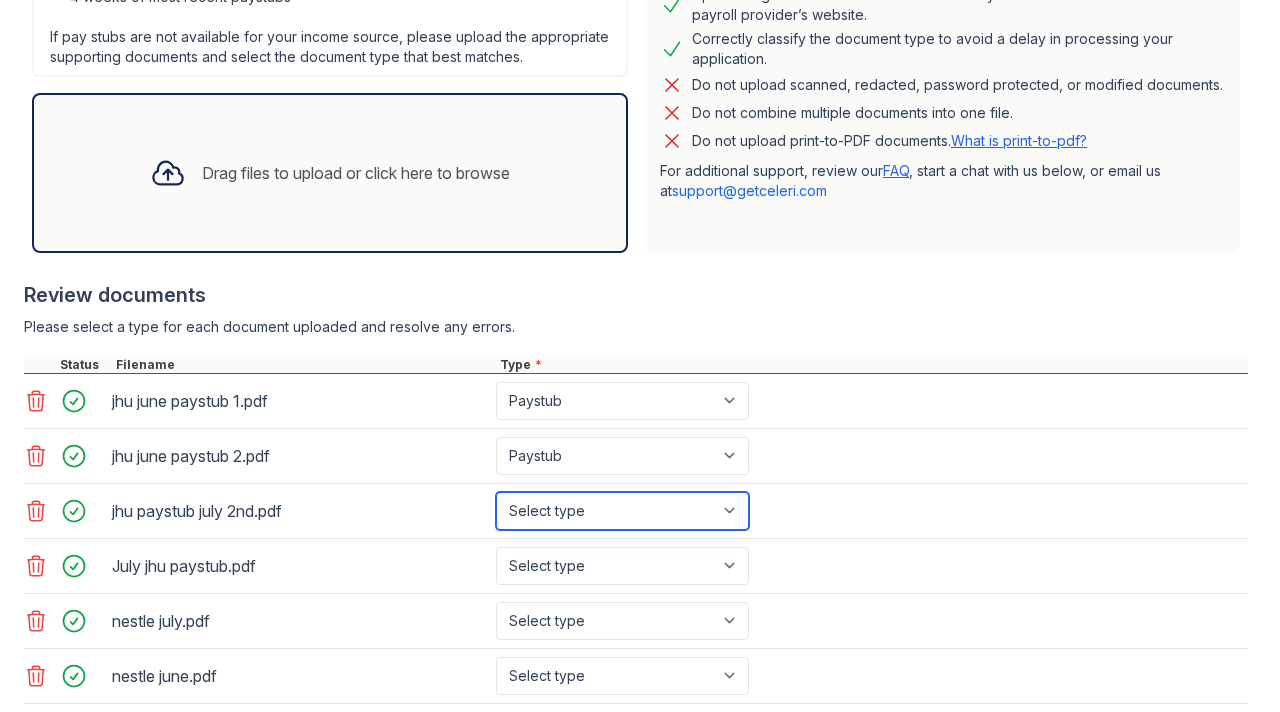 click on "Select type
Paystub
Bank Statement
Offer Letter
Tax Documents
Benefit Award Letter
Investment Account Statement
Other" at bounding box center [622, 511] 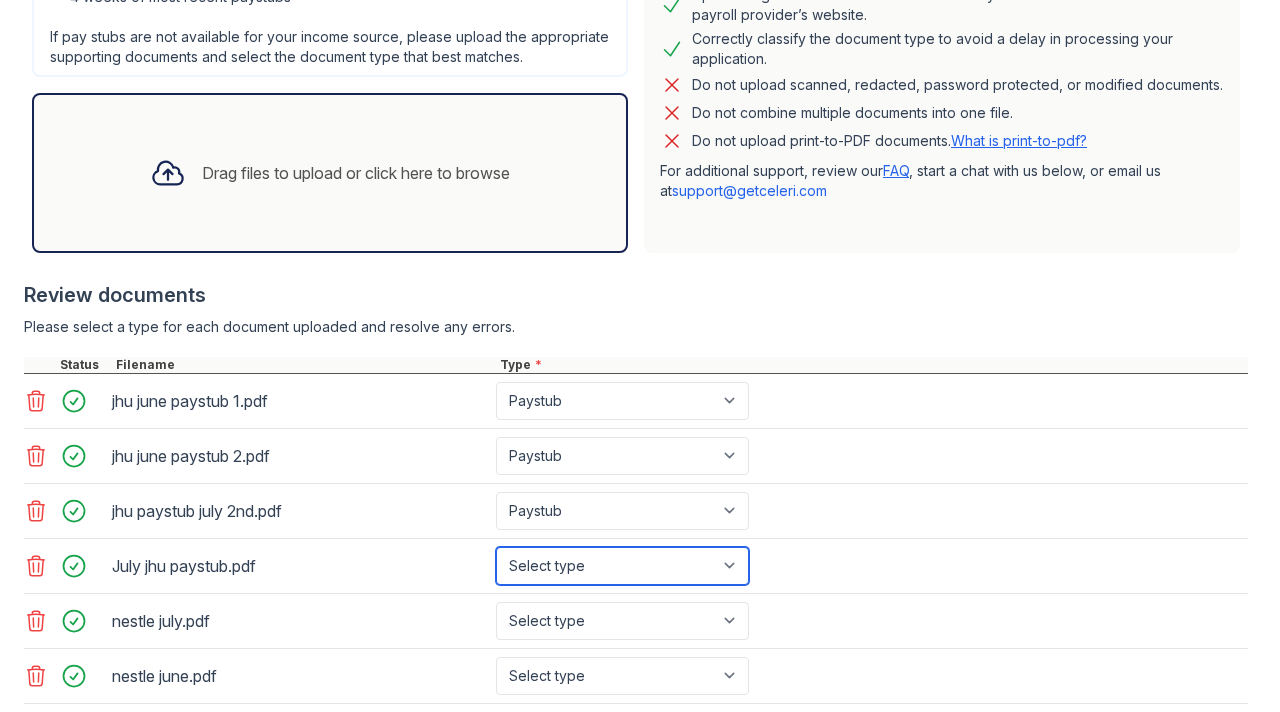 click on "Select type
Paystub
Bank Statement
Offer Letter
Tax Documents
Benefit Award Letter
Investment Account Statement
Other" at bounding box center [622, 566] 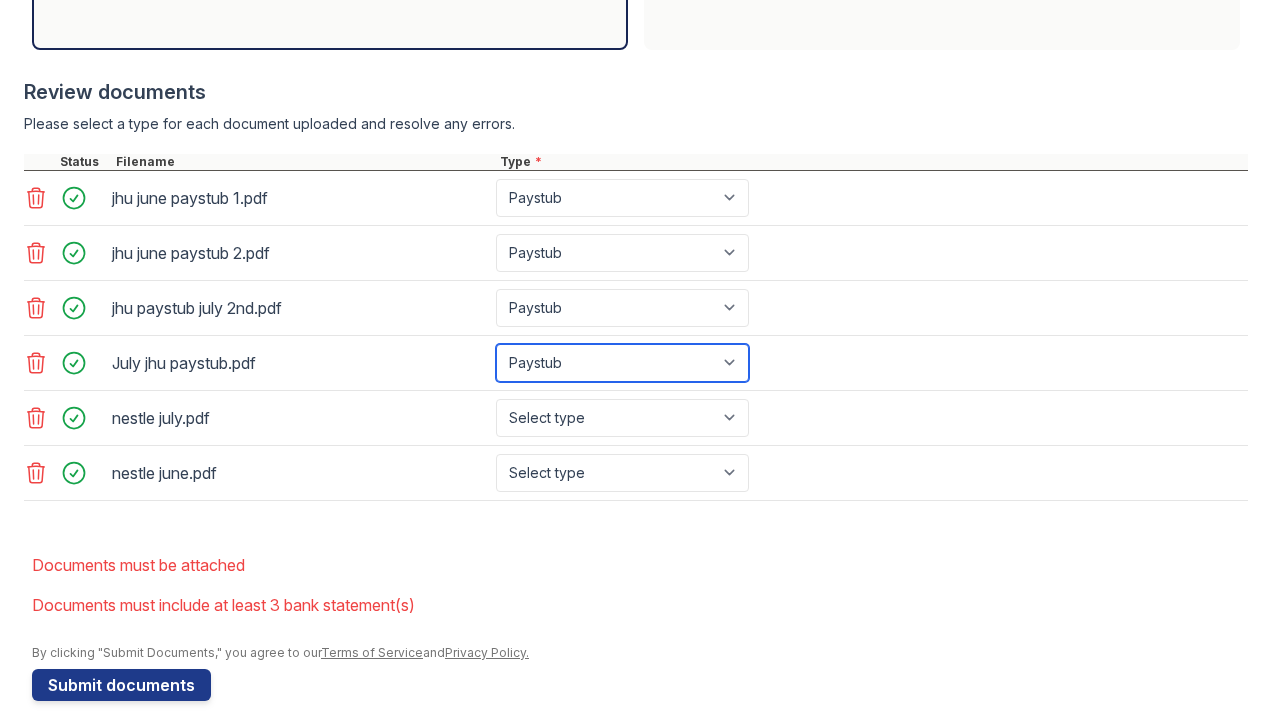 scroll, scrollTop: 787, scrollLeft: 0, axis: vertical 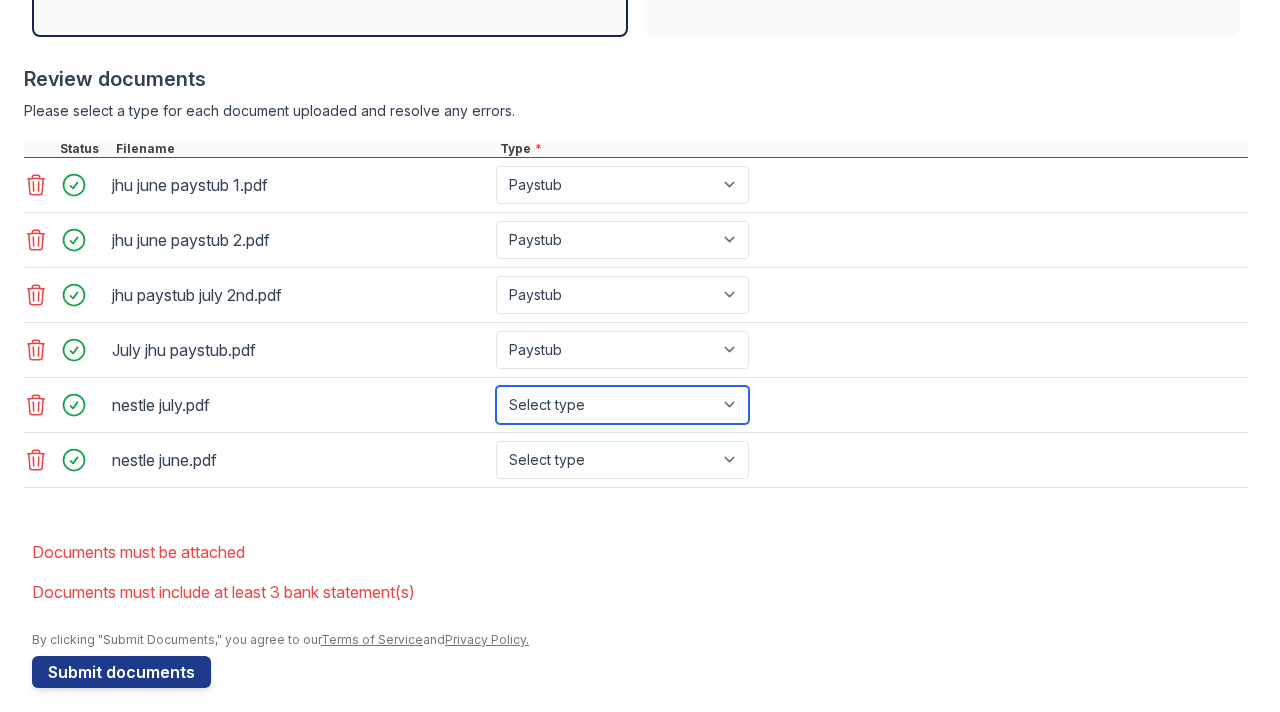 click on "Select type
Paystub
Bank Statement
Offer Letter
Tax Documents
Benefit Award Letter
Investment Account Statement
Other" at bounding box center [622, 405] 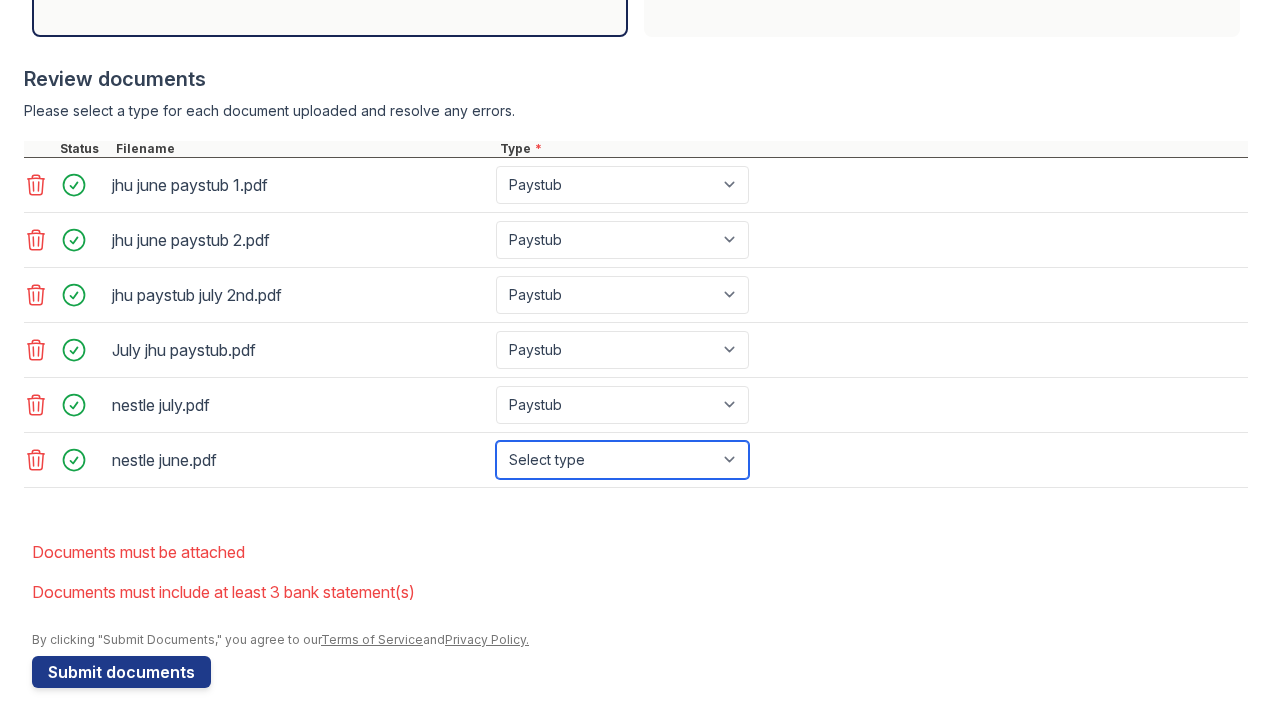 click on "Select type
Paystub
Bank Statement
Offer Letter
Tax Documents
Benefit Award Letter
Investment Account Statement
Other" at bounding box center (622, 460) 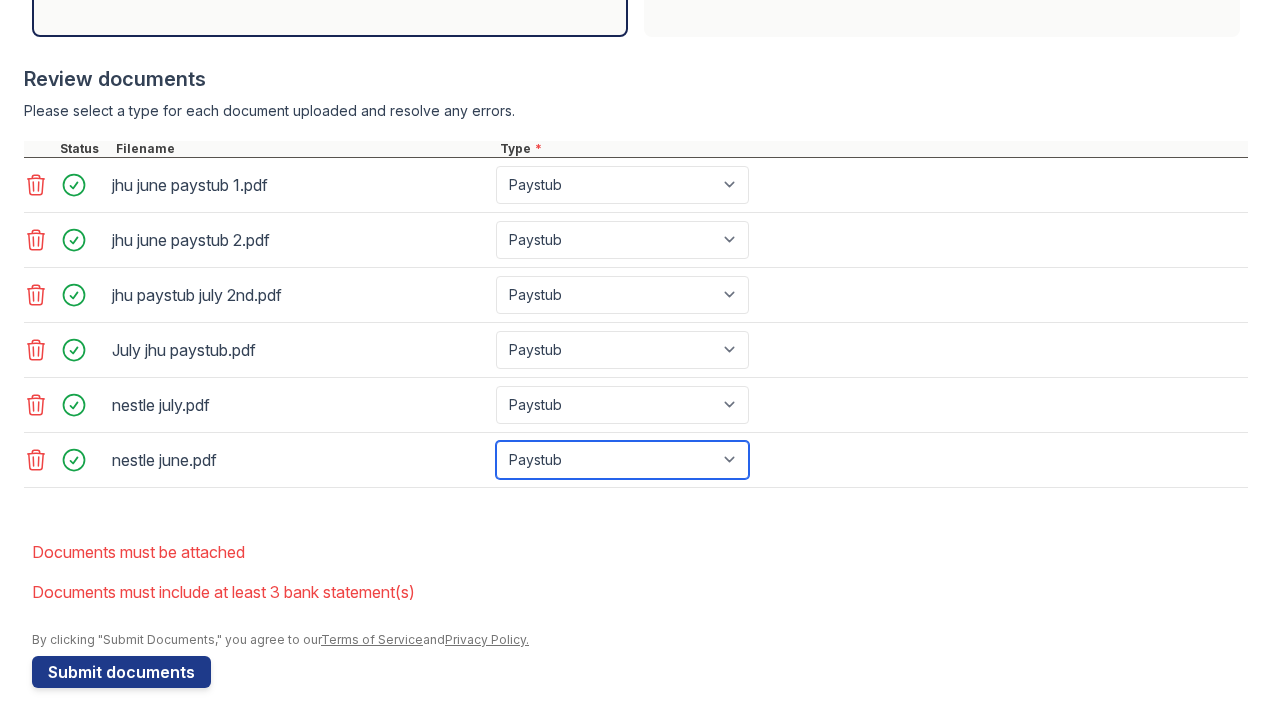 scroll, scrollTop: 803, scrollLeft: 0, axis: vertical 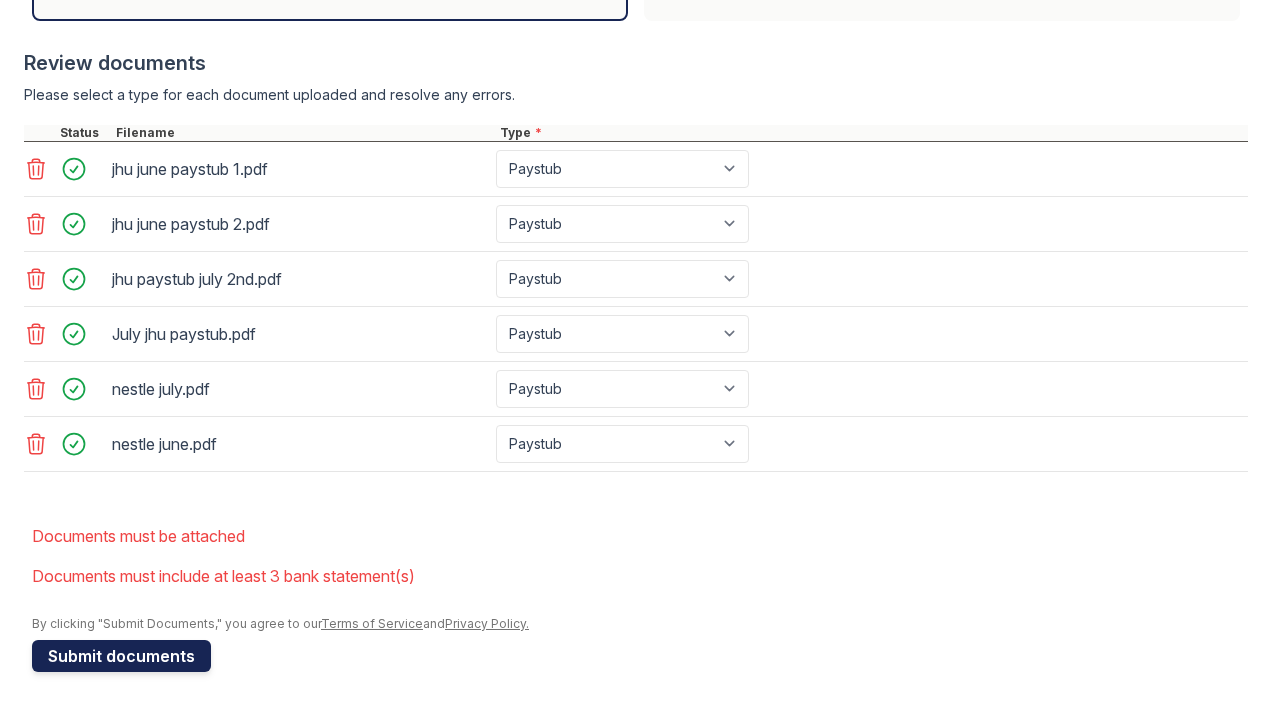 click on "Submit documents" at bounding box center (121, 656) 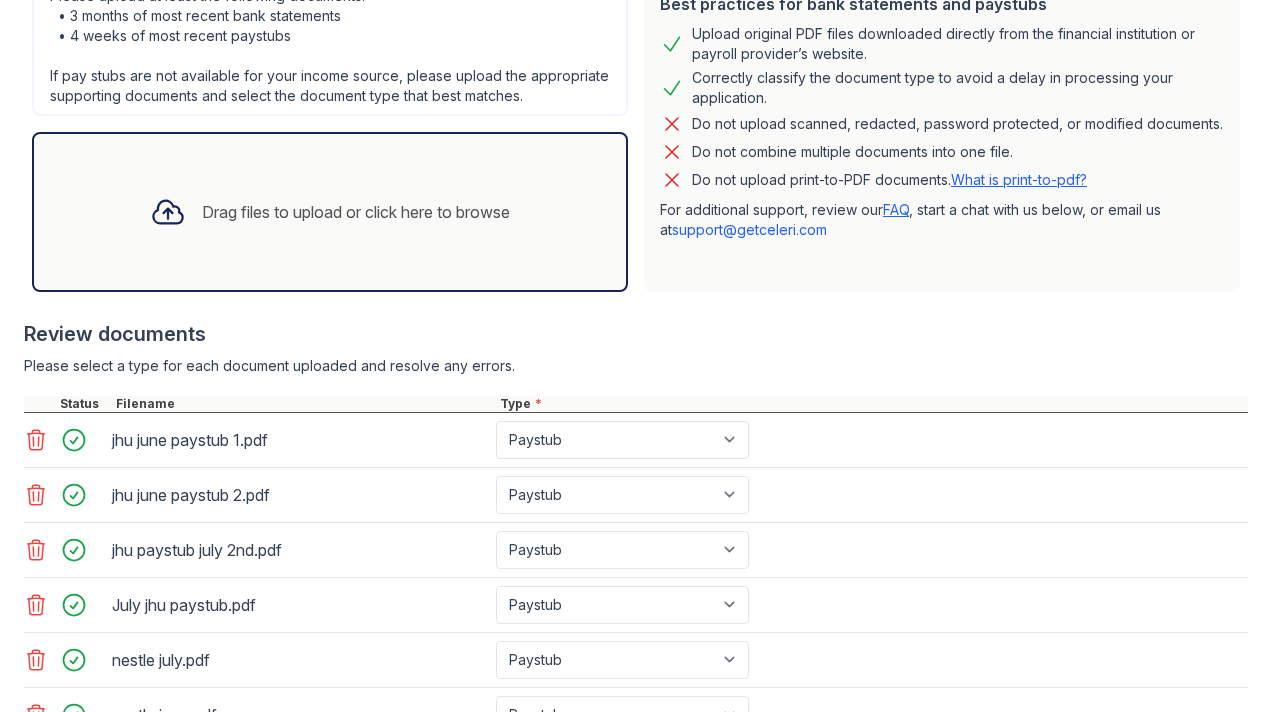 scroll, scrollTop: 526, scrollLeft: 0, axis: vertical 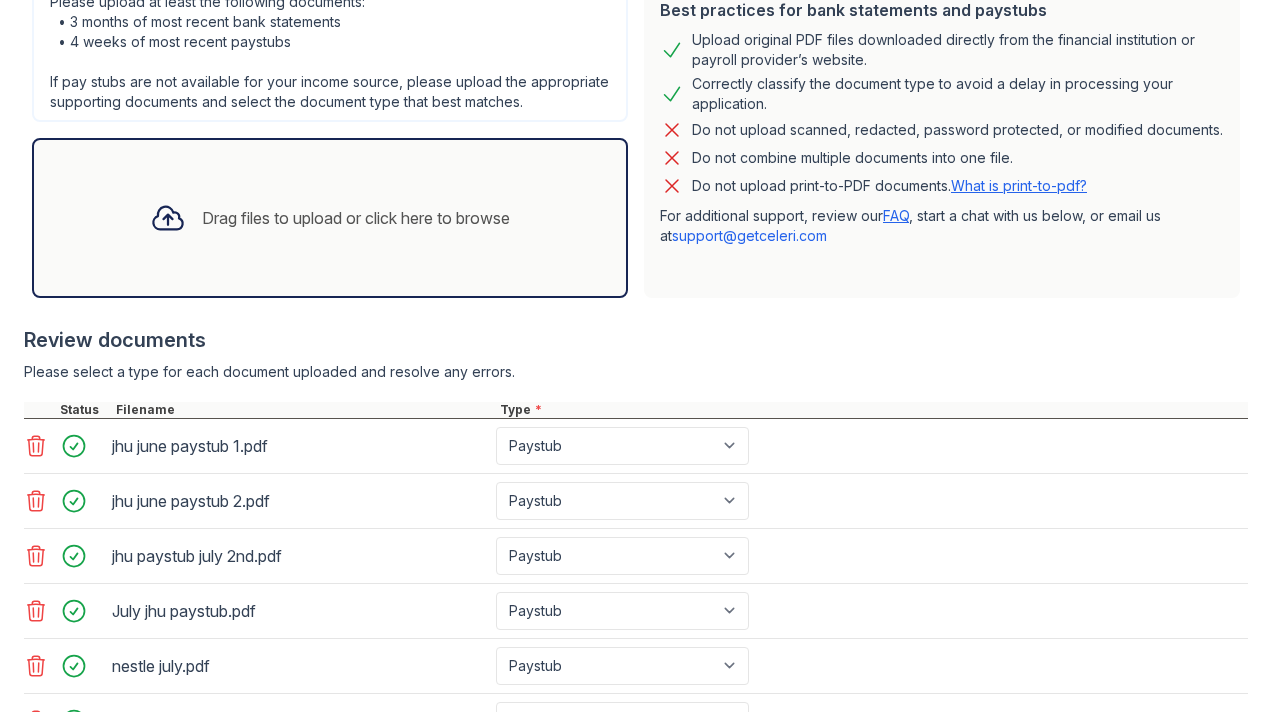 click on "Drag files to upload or click here to browse" at bounding box center (356, 218) 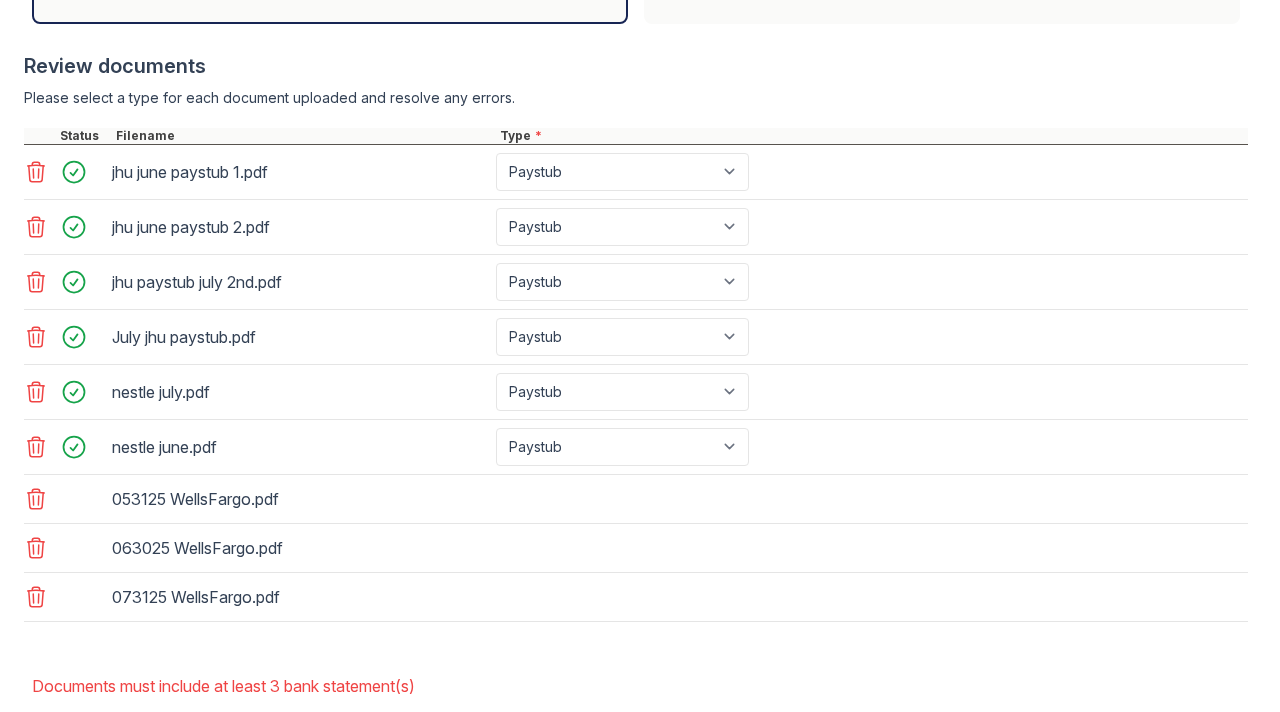 scroll, scrollTop: 910, scrollLeft: 0, axis: vertical 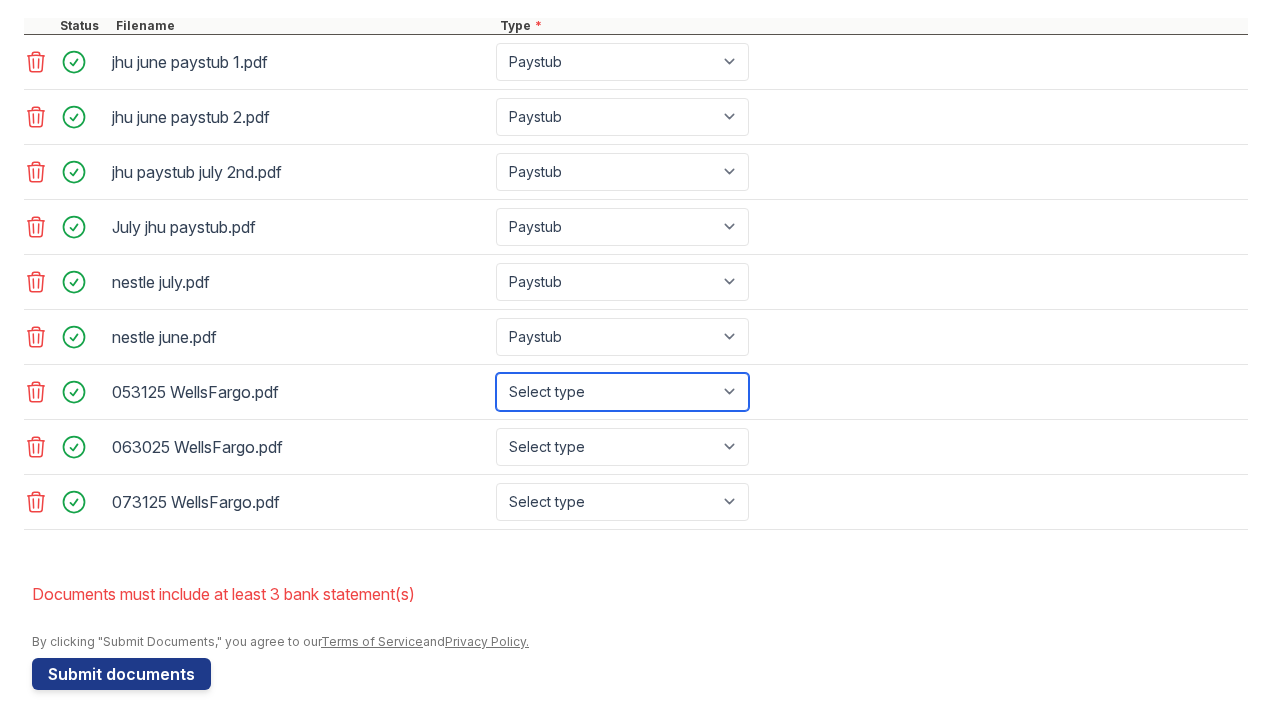 click on "Select type
Paystub
Bank Statement
Offer Letter
Tax Documents
Benefit Award Letter
Investment Account Statement
Other" at bounding box center [622, 392] 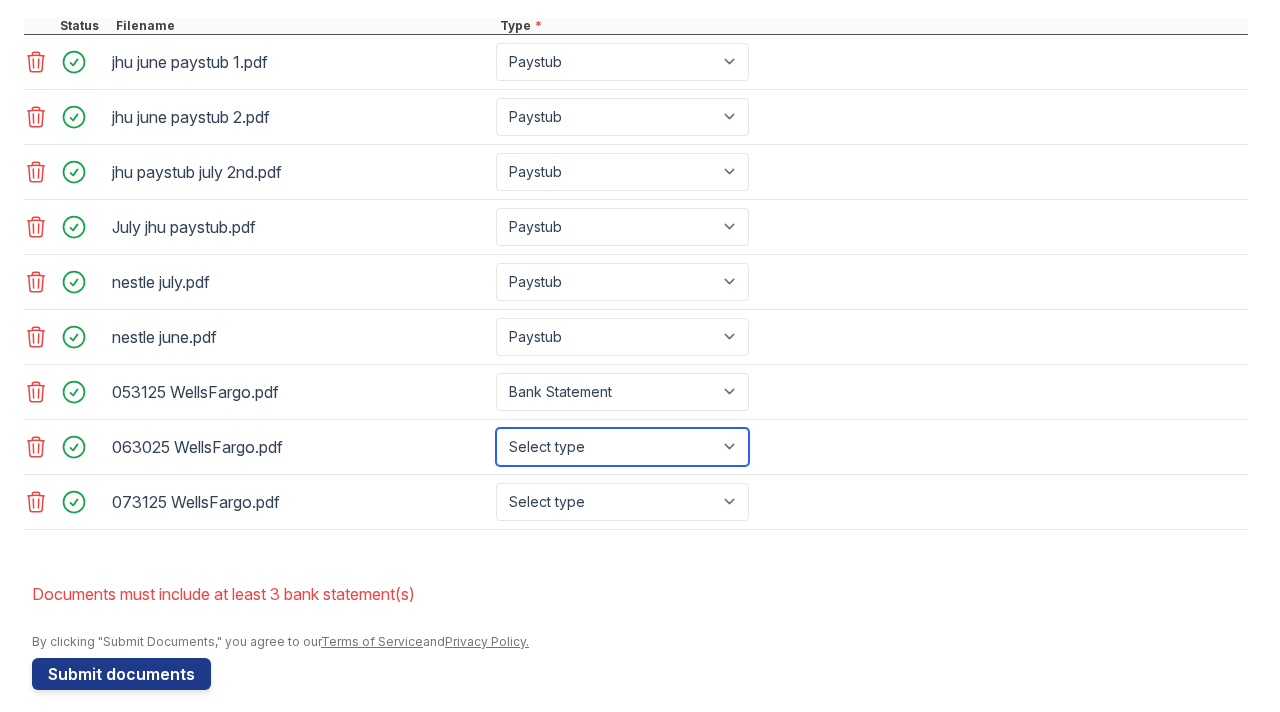 click on "Select type
Paystub
Bank Statement
Offer Letter
Tax Documents
Benefit Award Letter
Investment Account Statement
Other" at bounding box center (622, 447) 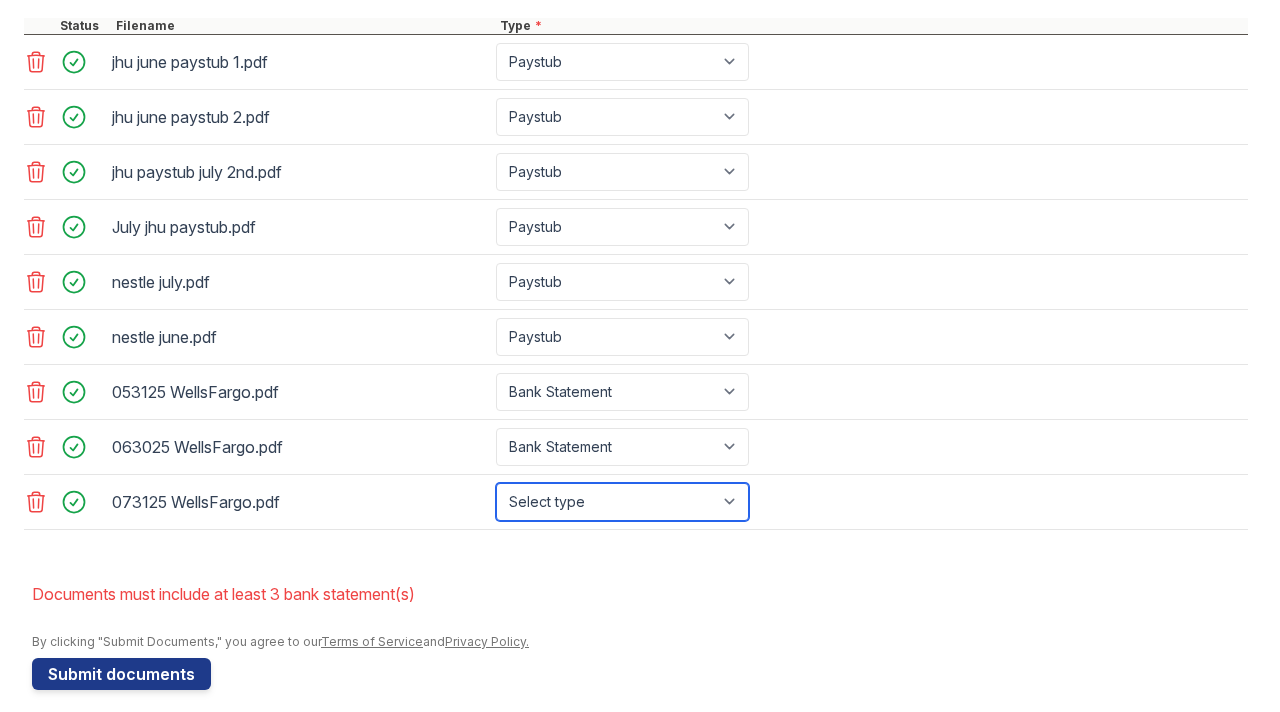 click on "Select type
Paystub
Bank Statement
Offer Letter
Tax Documents
Benefit Award Letter
Investment Account Statement
Other" at bounding box center [622, 502] 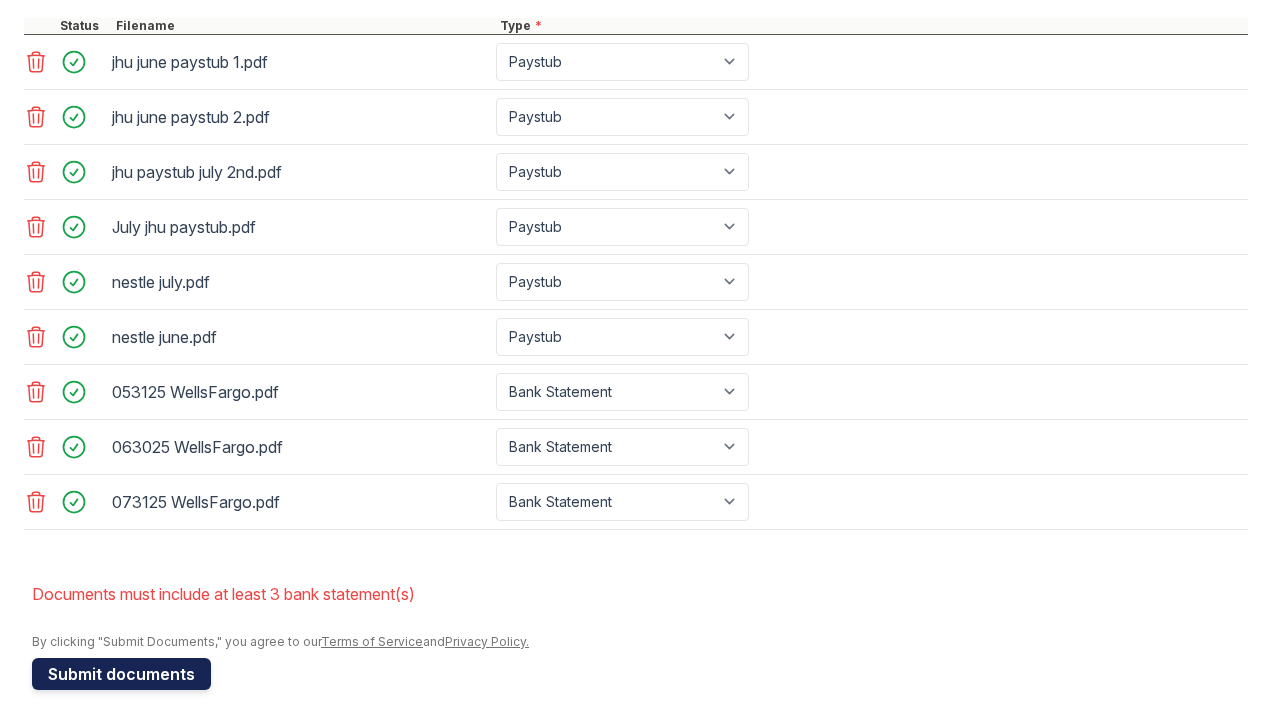 click on "Submit documents" at bounding box center (121, 674) 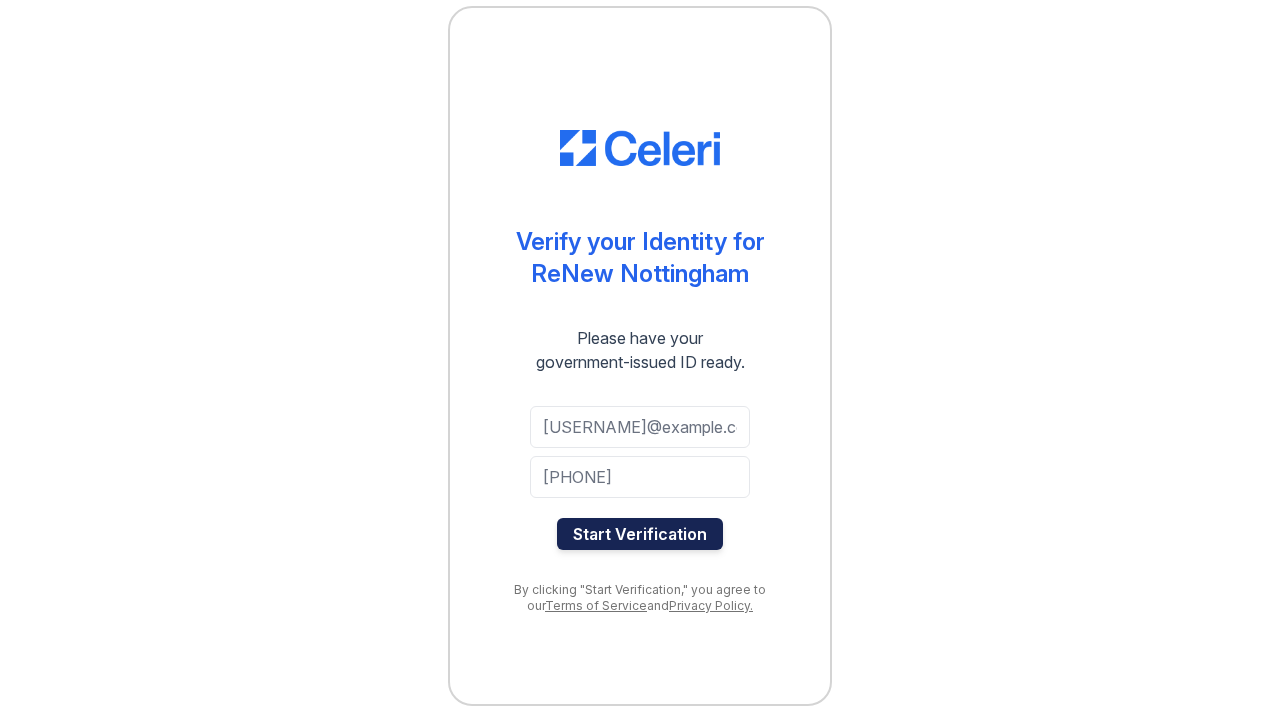 scroll, scrollTop: 0, scrollLeft: 0, axis: both 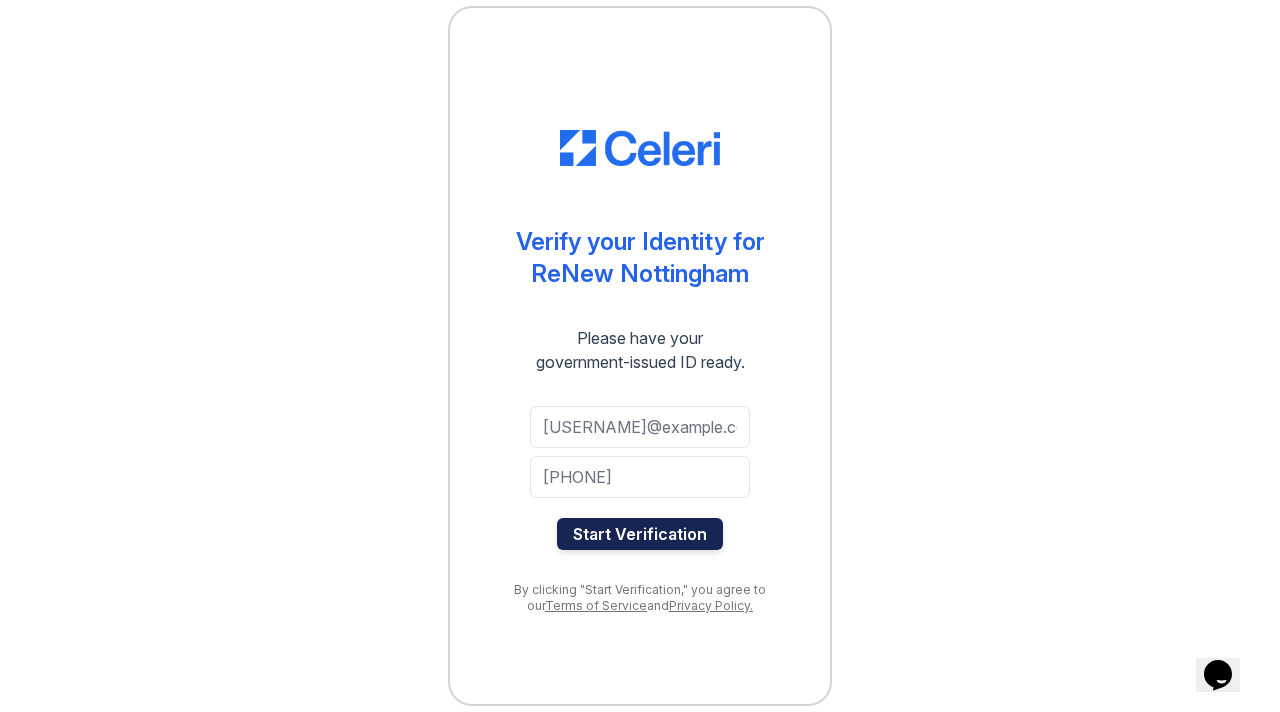 click on "Start Verification" at bounding box center [640, 534] 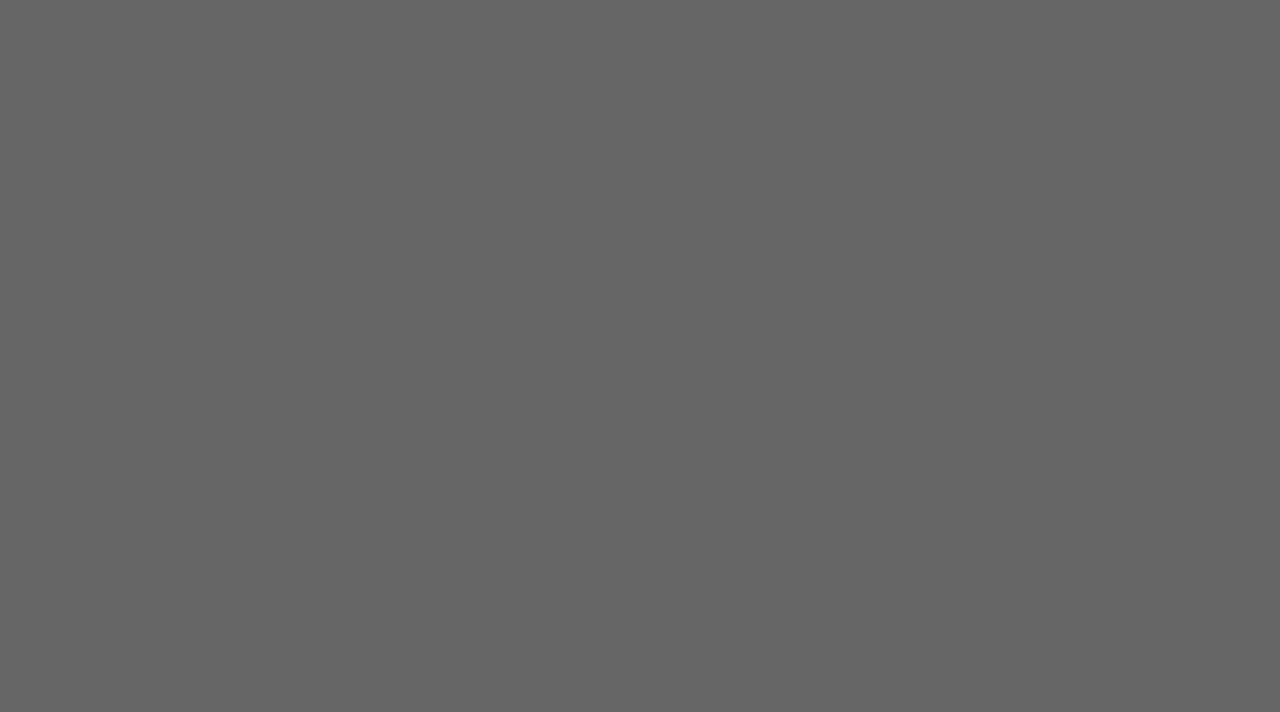 scroll, scrollTop: 0, scrollLeft: 0, axis: both 